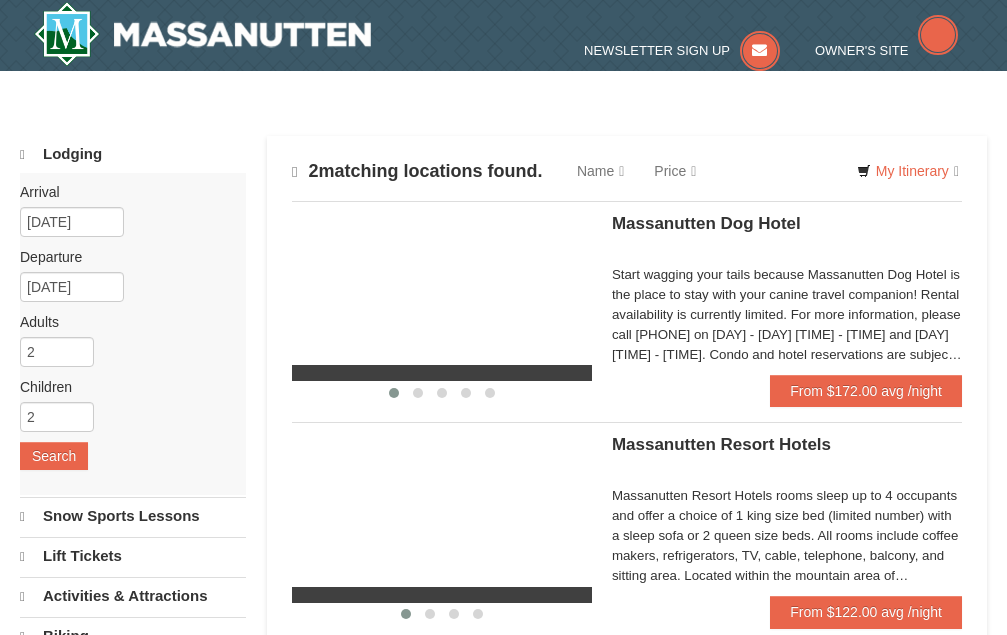 scroll, scrollTop: 0, scrollLeft: 0, axis: both 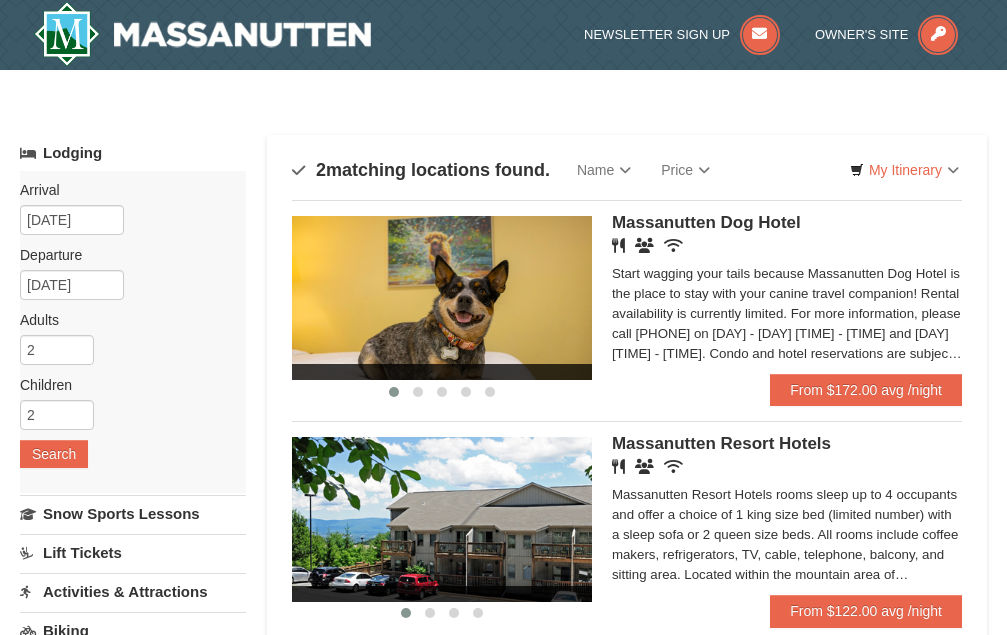 click on "Massanutten Resort Hotels" at bounding box center [721, 443] 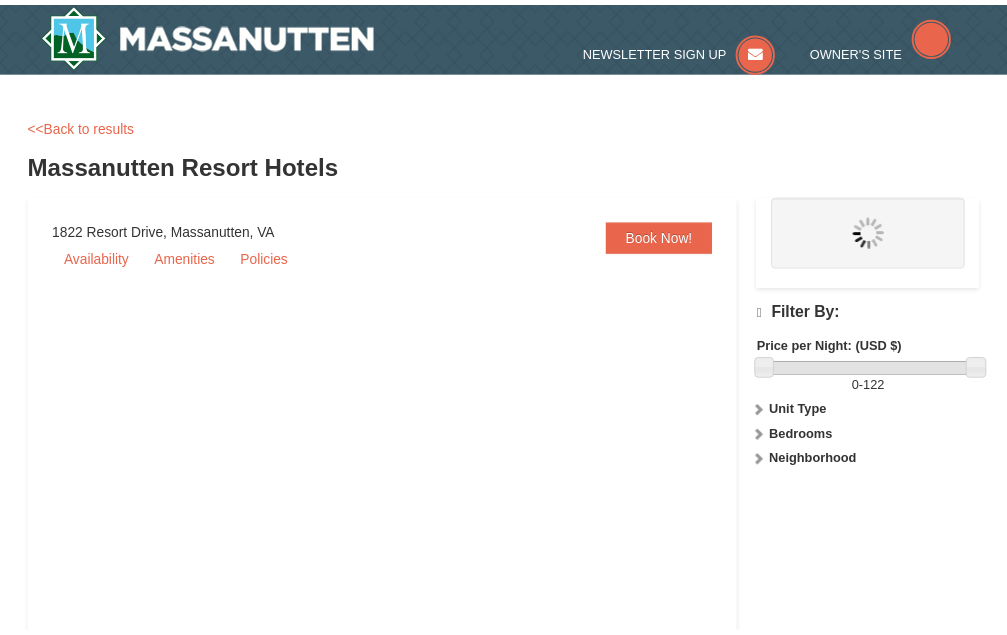 scroll, scrollTop: 0, scrollLeft: 0, axis: both 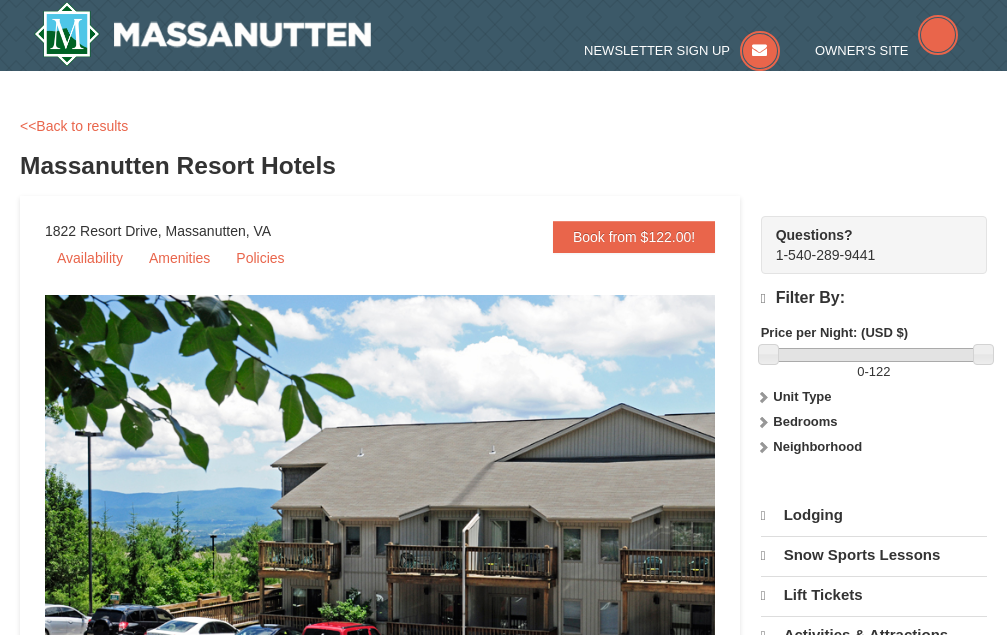 select on "8" 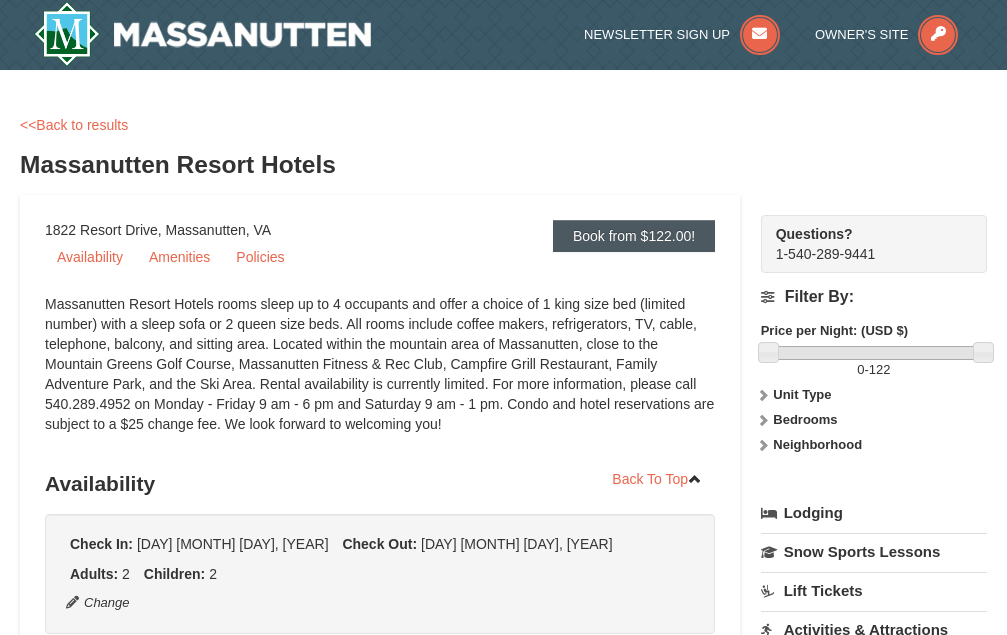 scroll, scrollTop: 0, scrollLeft: 0, axis: both 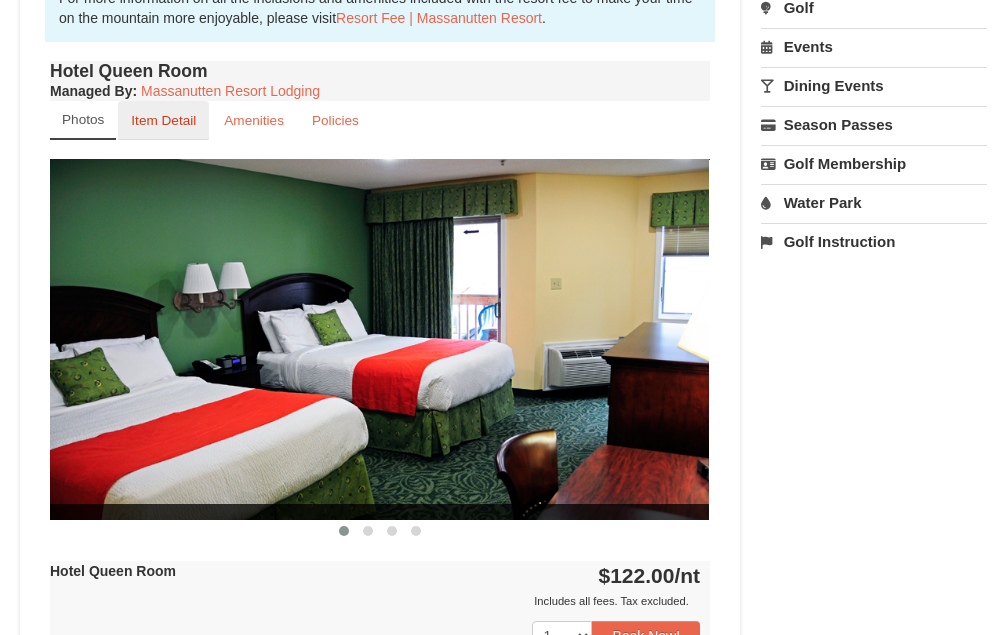 click on "Item Detail" at bounding box center (163, 120) 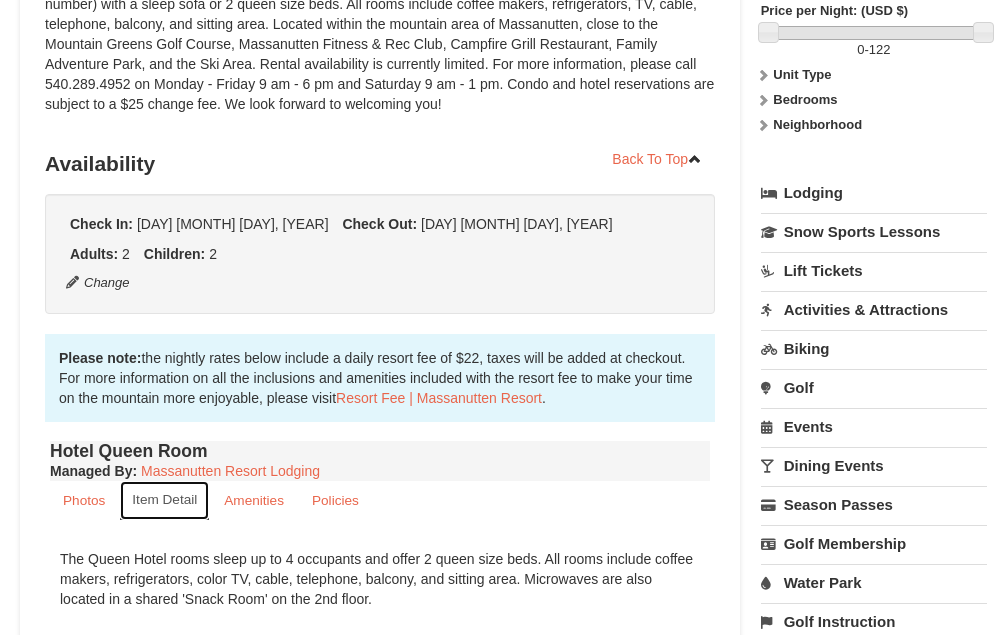 scroll, scrollTop: 400, scrollLeft: 0, axis: vertical 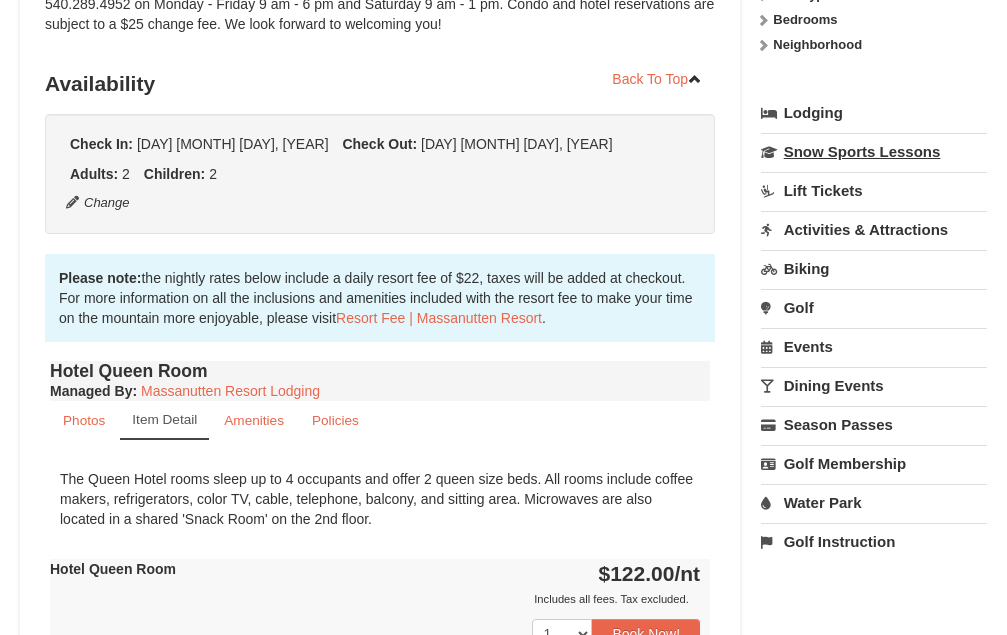 click on "Snow Sports Lessons" at bounding box center [874, 151] 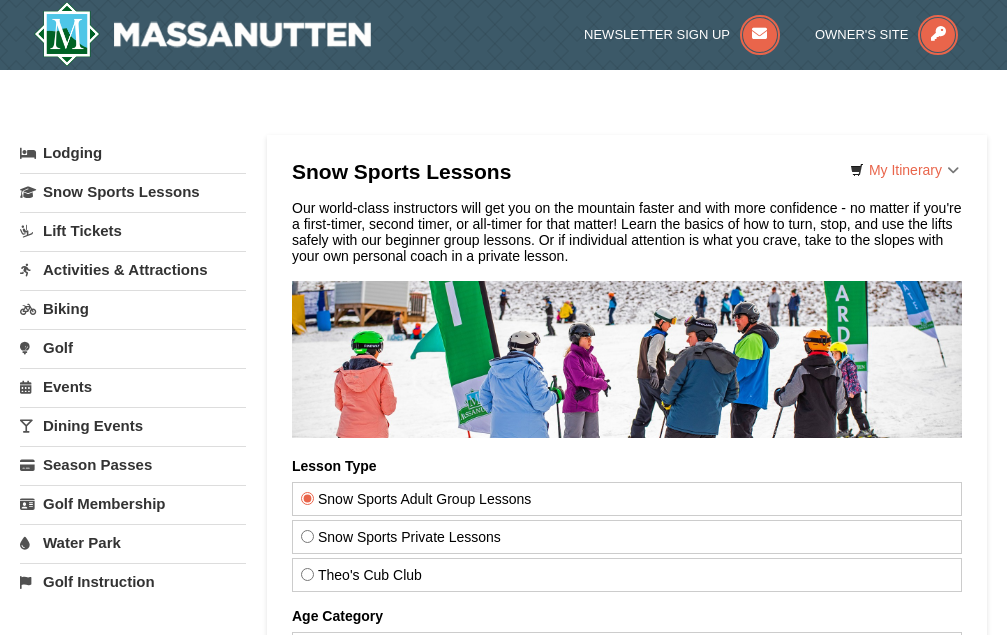 scroll, scrollTop: 0, scrollLeft: 0, axis: both 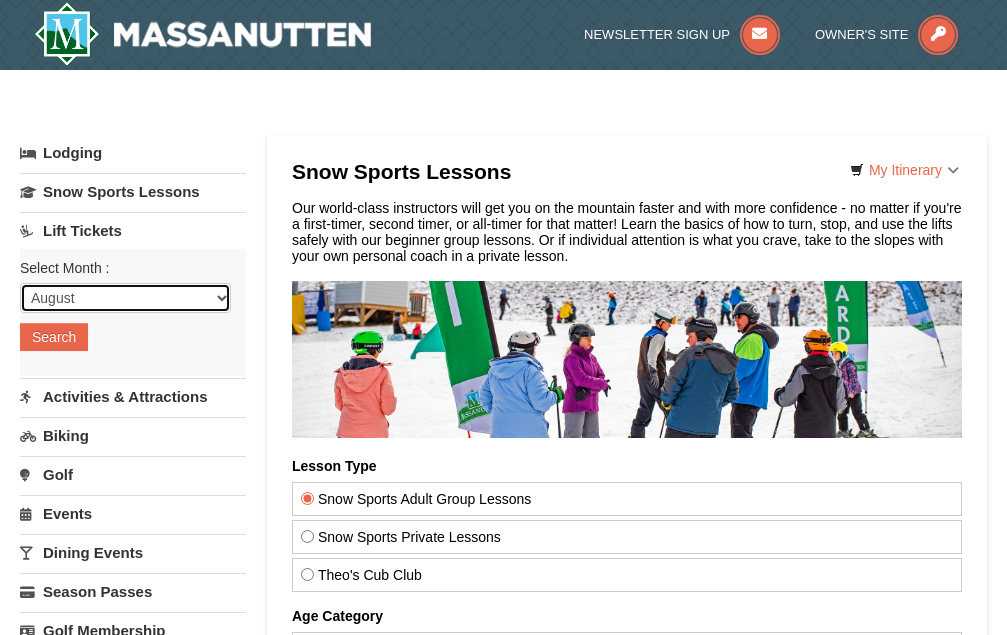 click on "August  September  October  November  December  January  February  March  April  May  June  July" at bounding box center (125, 298) 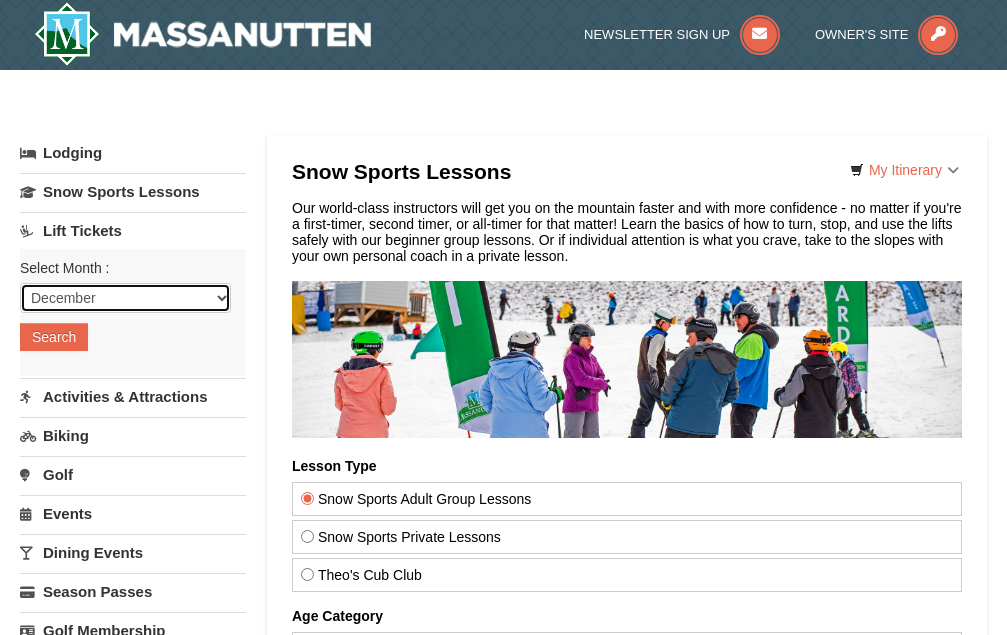 click on "August  September  October  November  December  January  February  March  April  May  June  July" at bounding box center [125, 298] 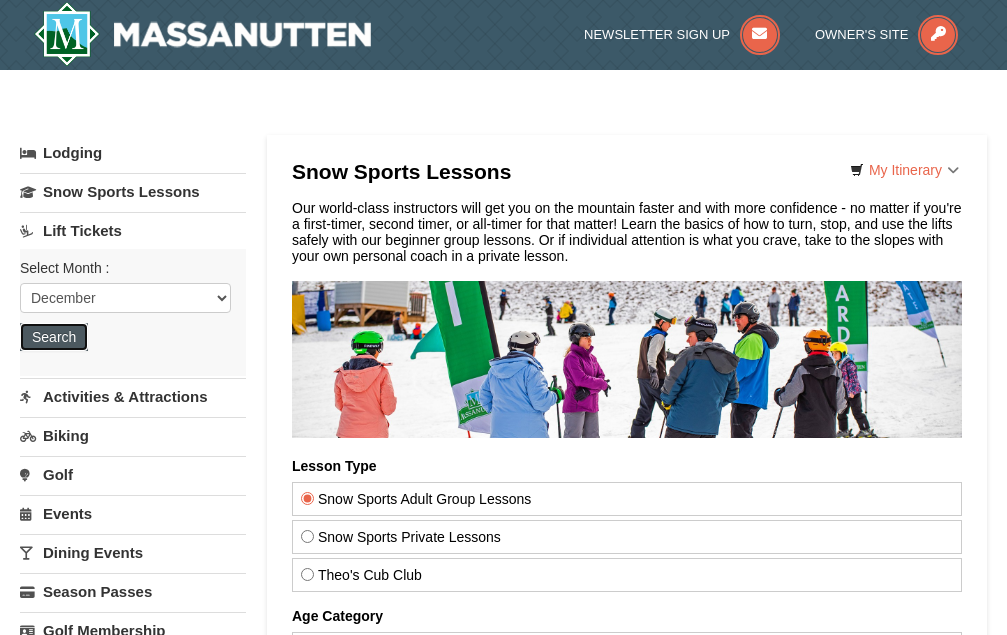 click on "Search" at bounding box center (54, 337) 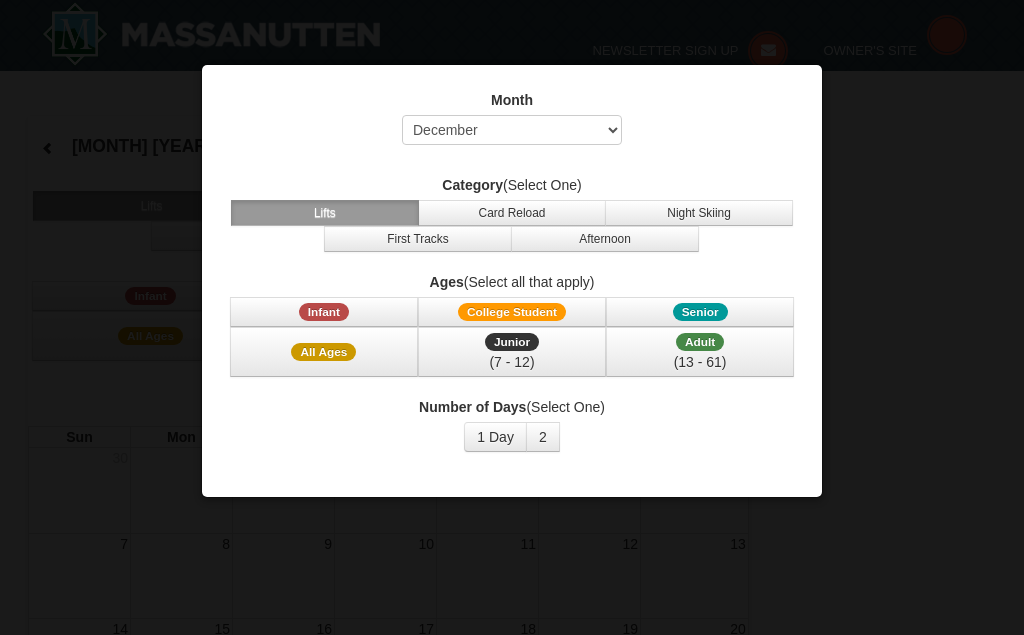 select on "12" 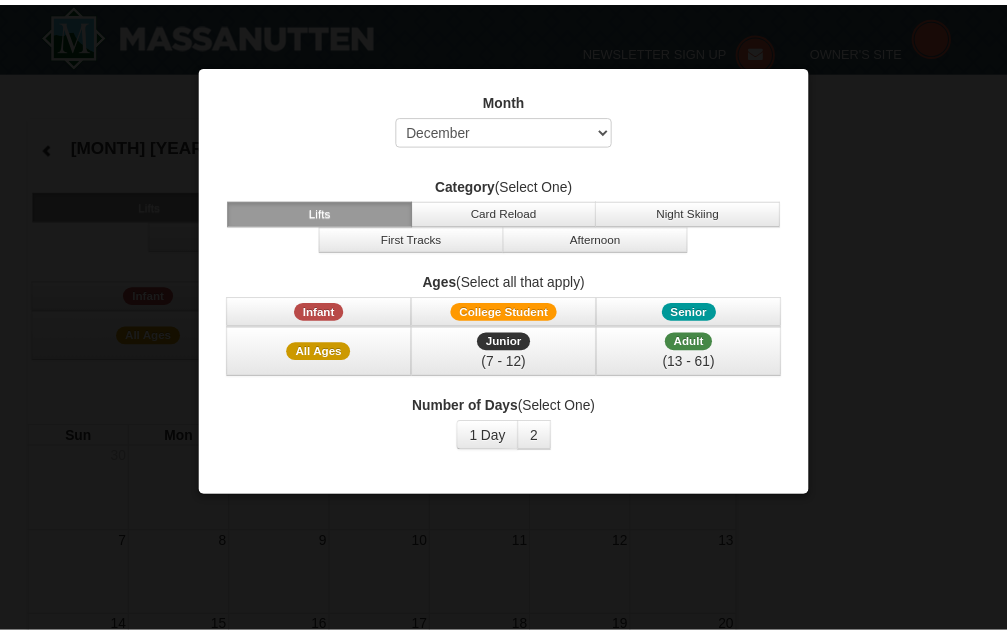 scroll, scrollTop: 0, scrollLeft: 0, axis: both 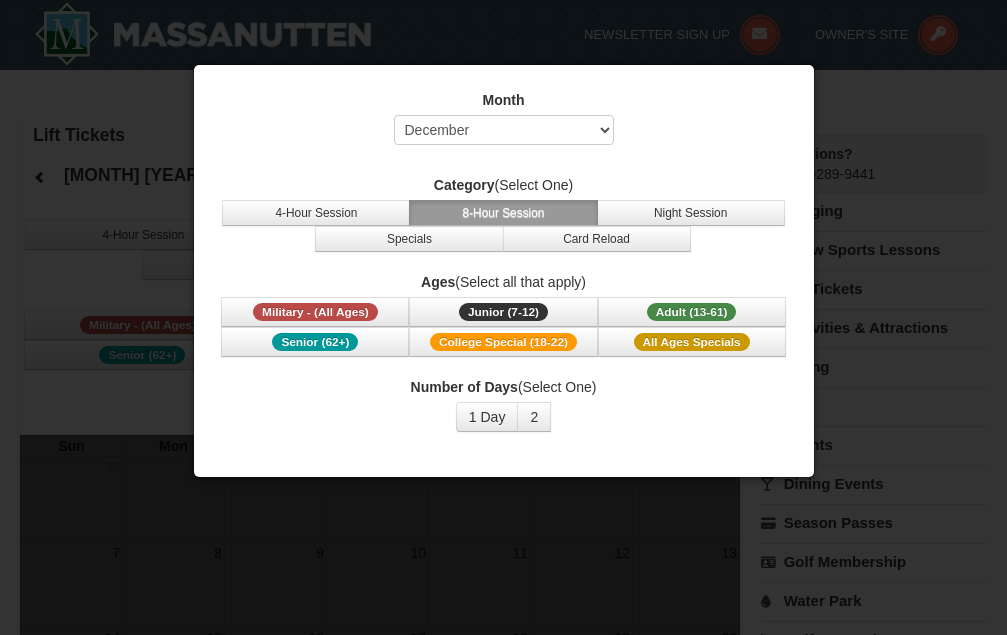 click at bounding box center [503, 317] 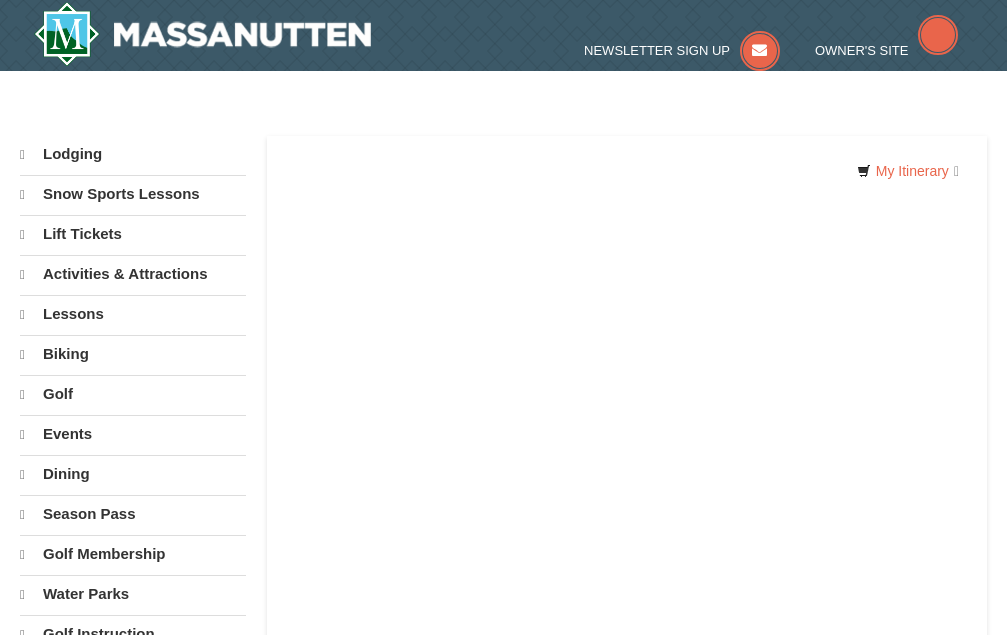 select on "8" 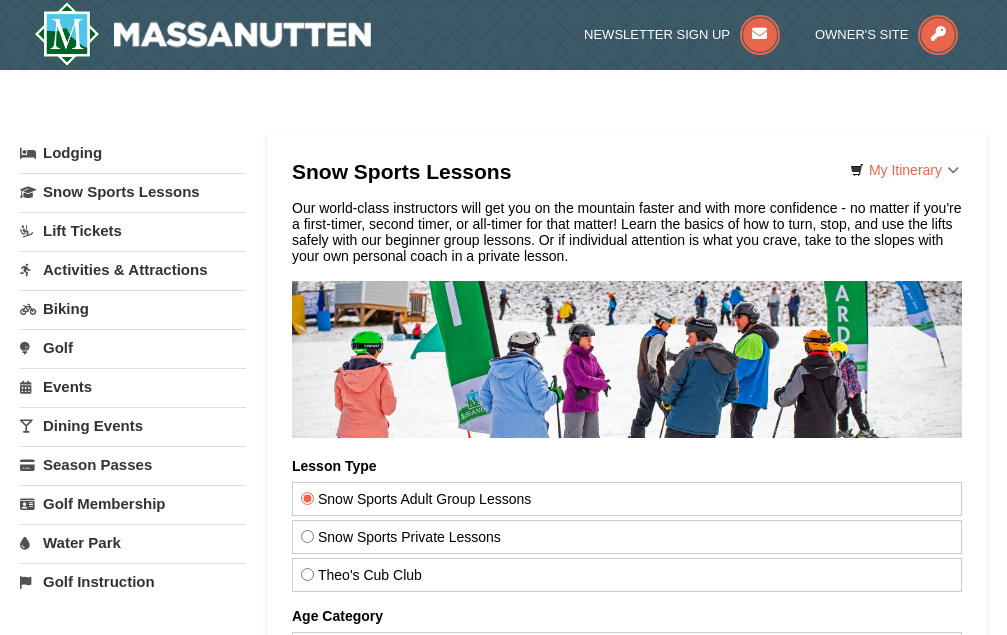 scroll, scrollTop: 0, scrollLeft: 0, axis: both 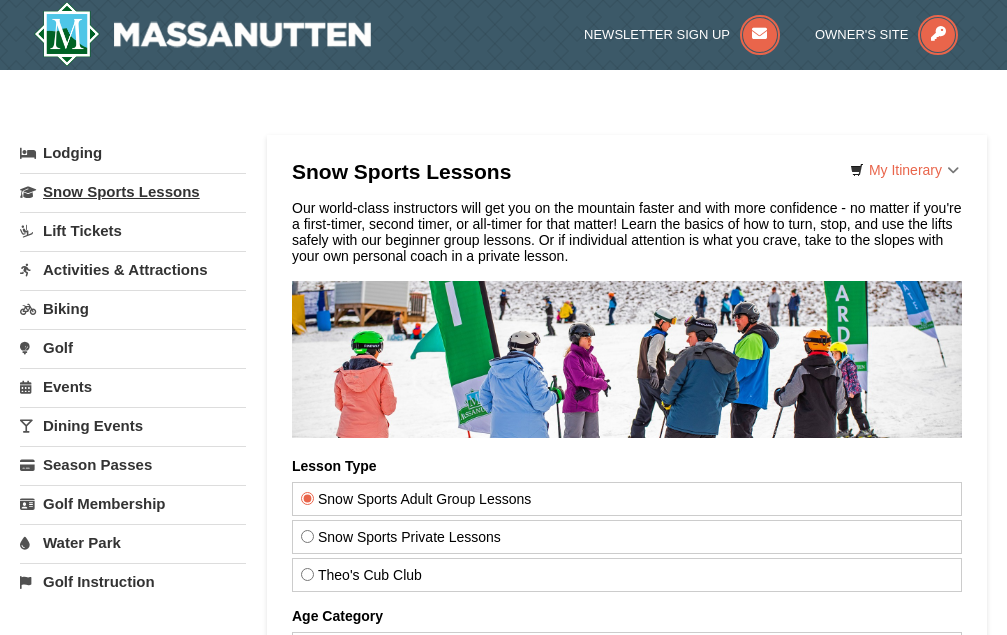 click on "Snow Sports Lessons" at bounding box center (133, 191) 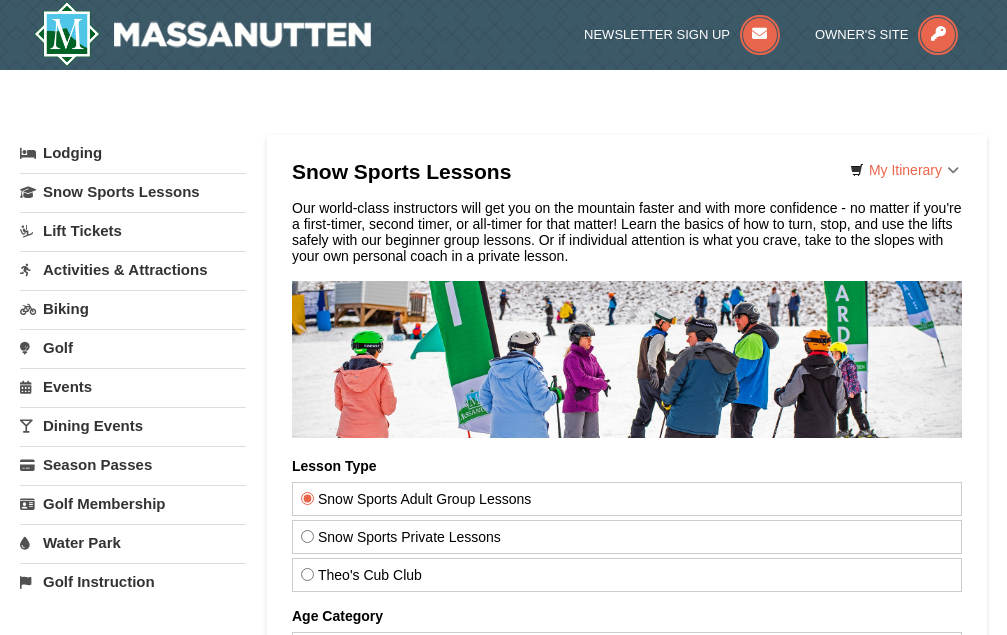 scroll, scrollTop: 0, scrollLeft: 0, axis: both 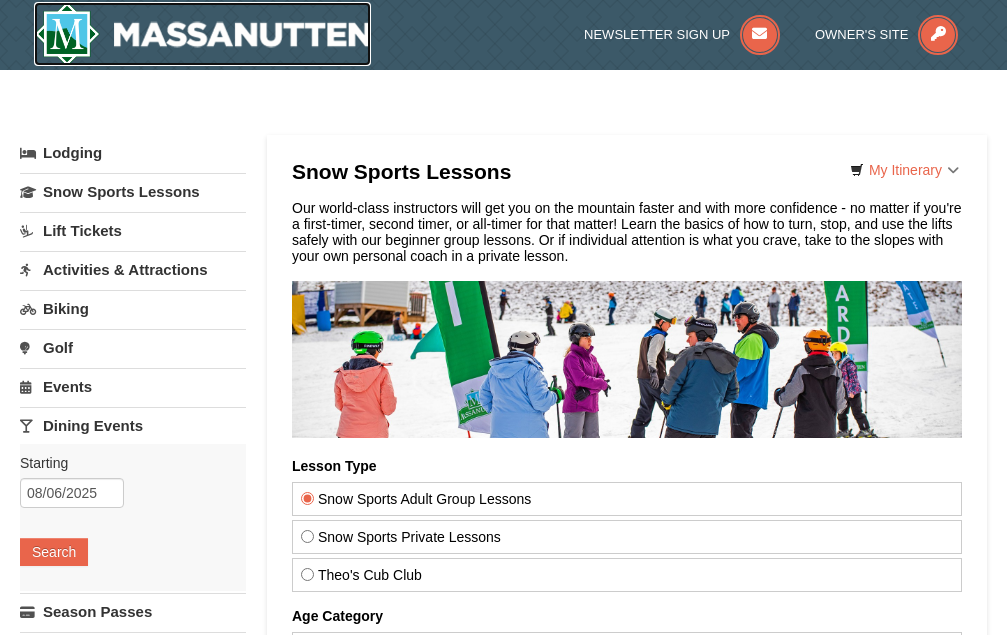 click at bounding box center [203, 34] 